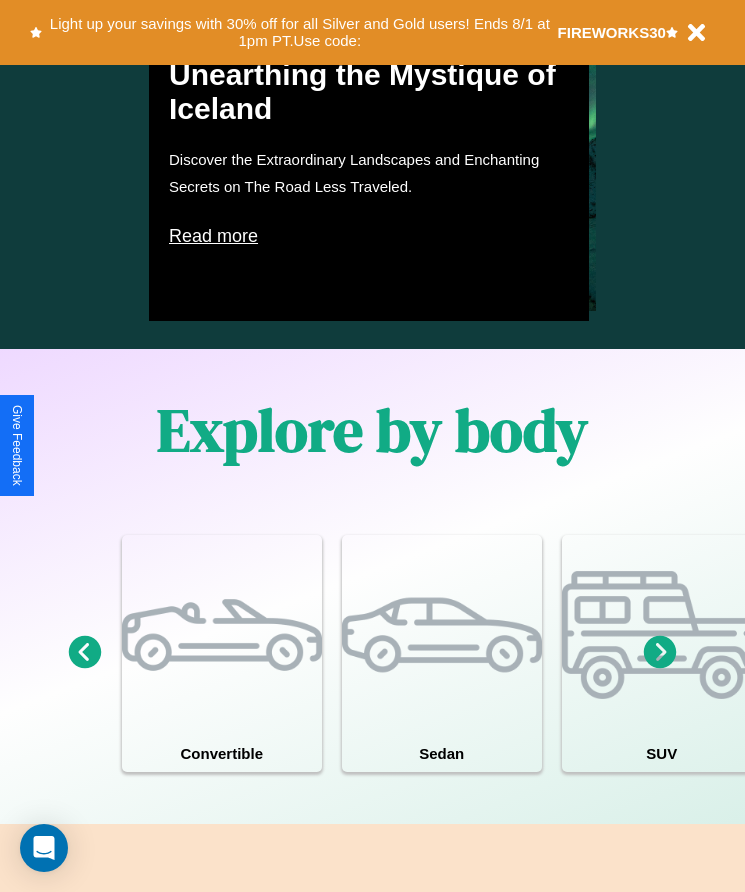 scroll, scrollTop: 1527, scrollLeft: 0, axis: vertical 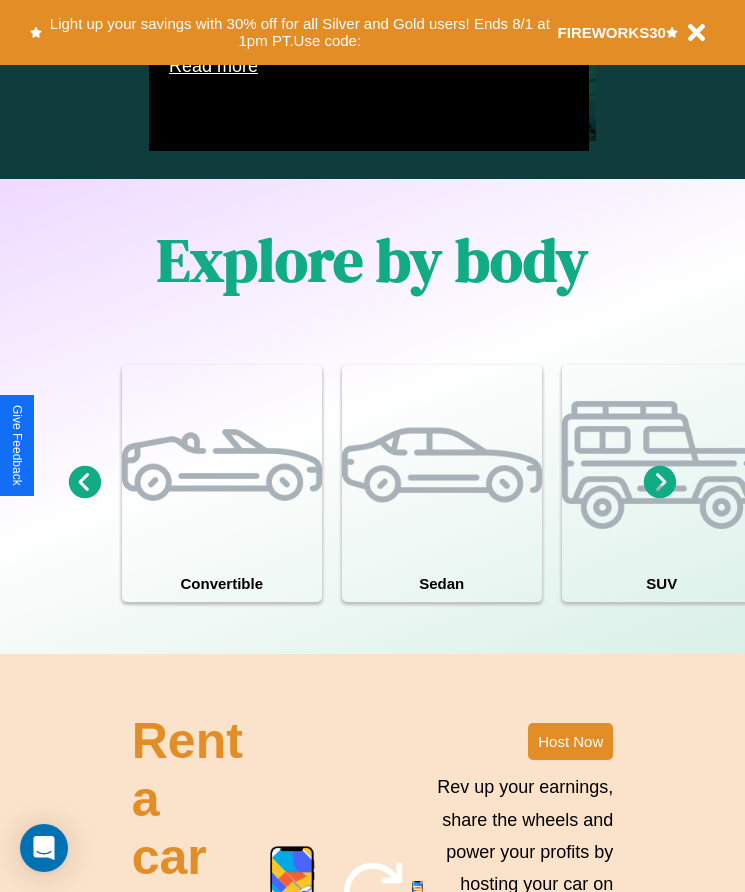 click 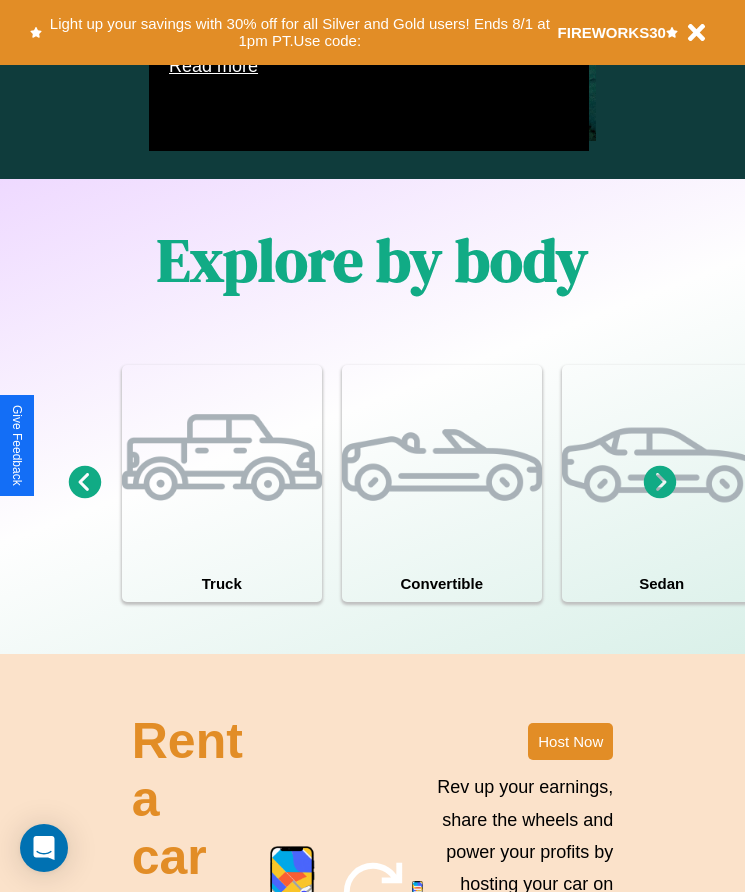 click 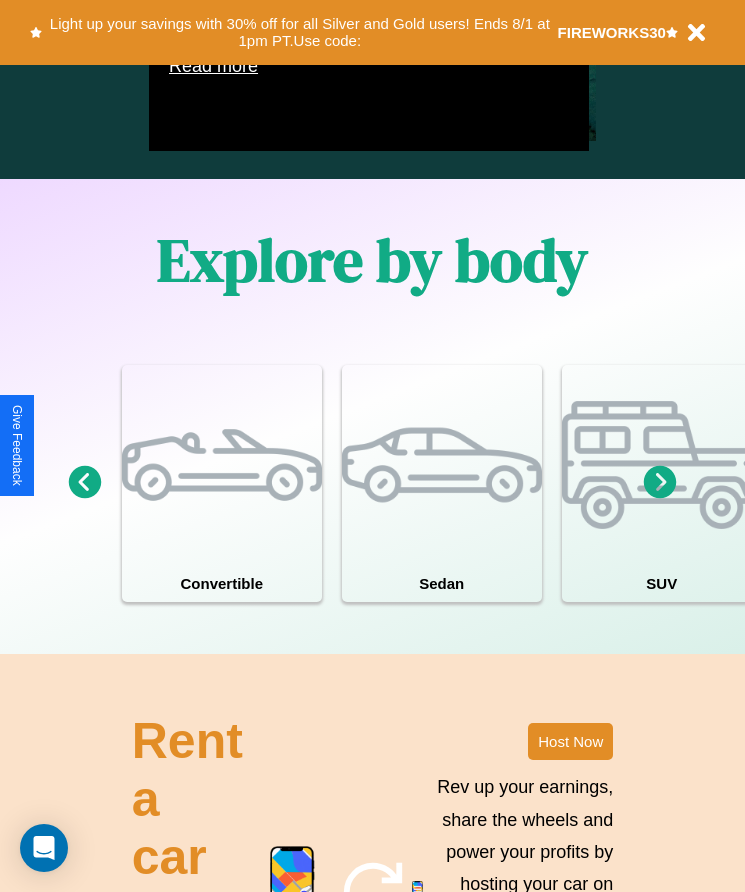 click 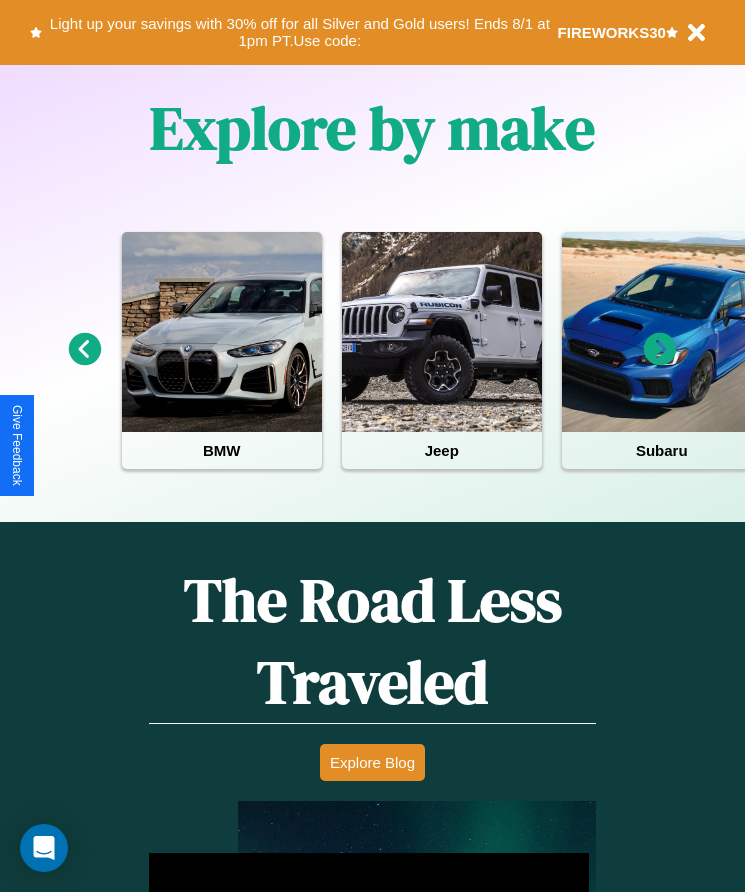 scroll, scrollTop: 334, scrollLeft: 0, axis: vertical 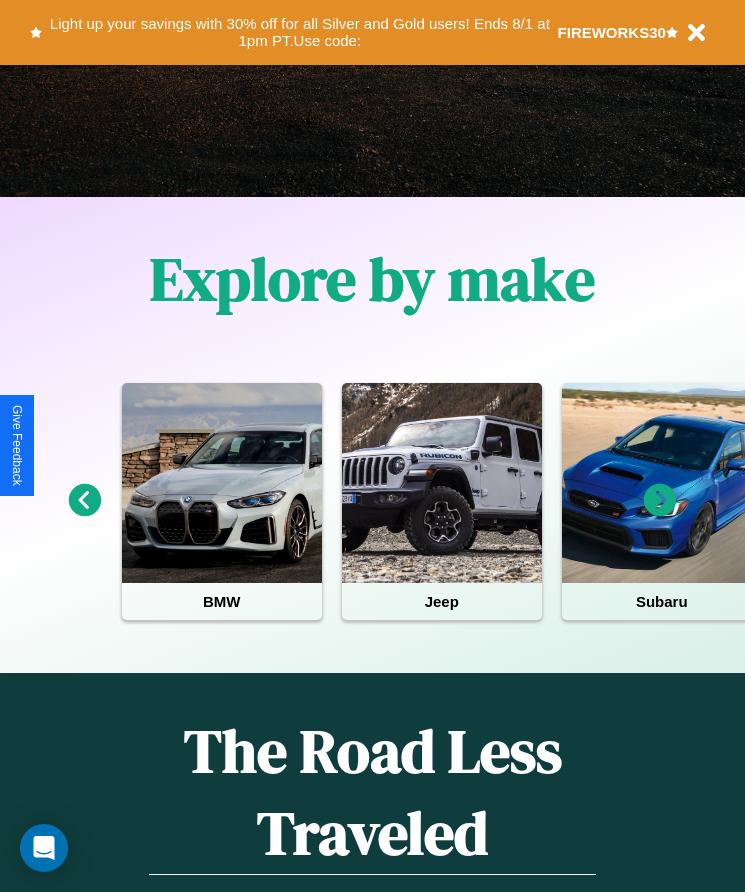 click 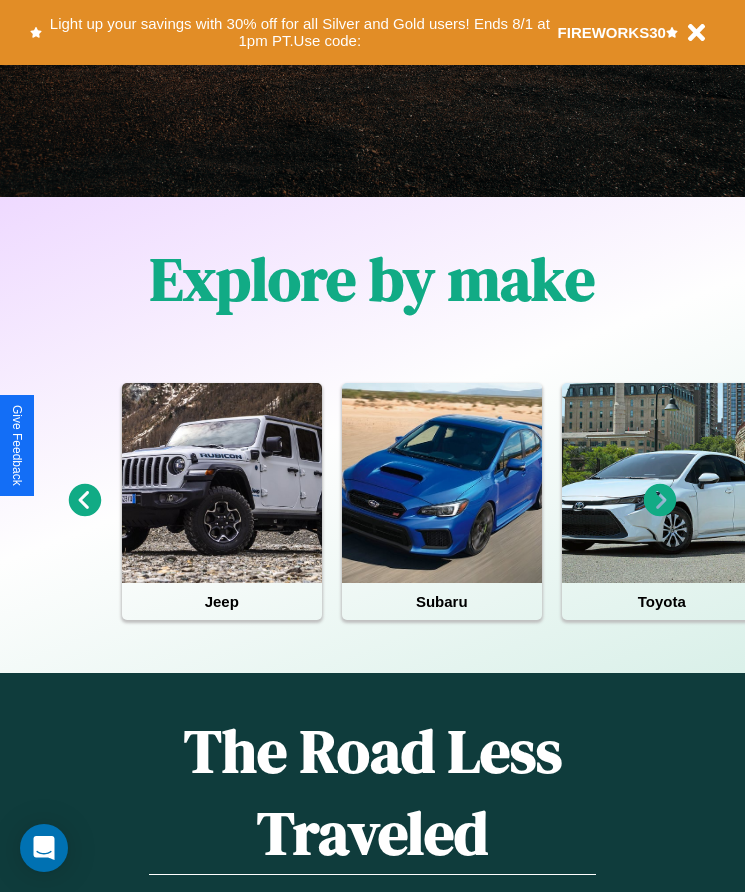 click 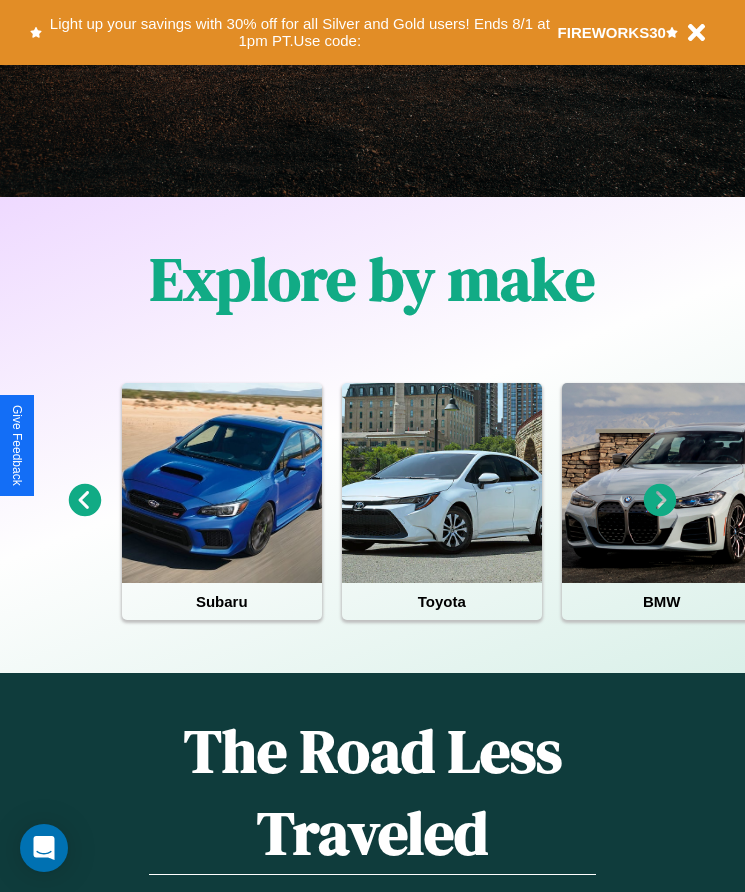 click 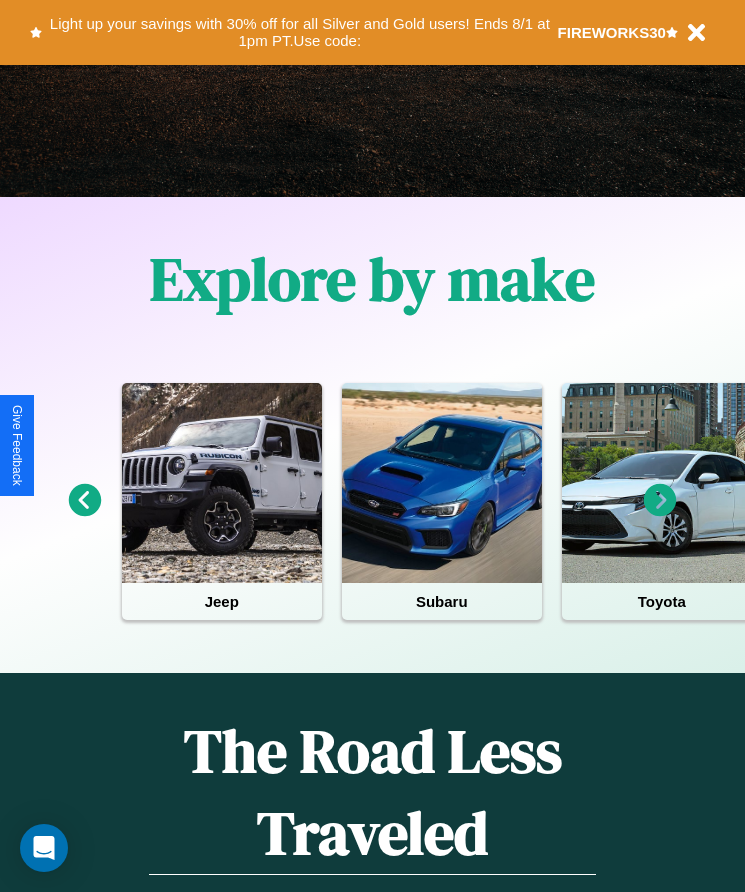 click 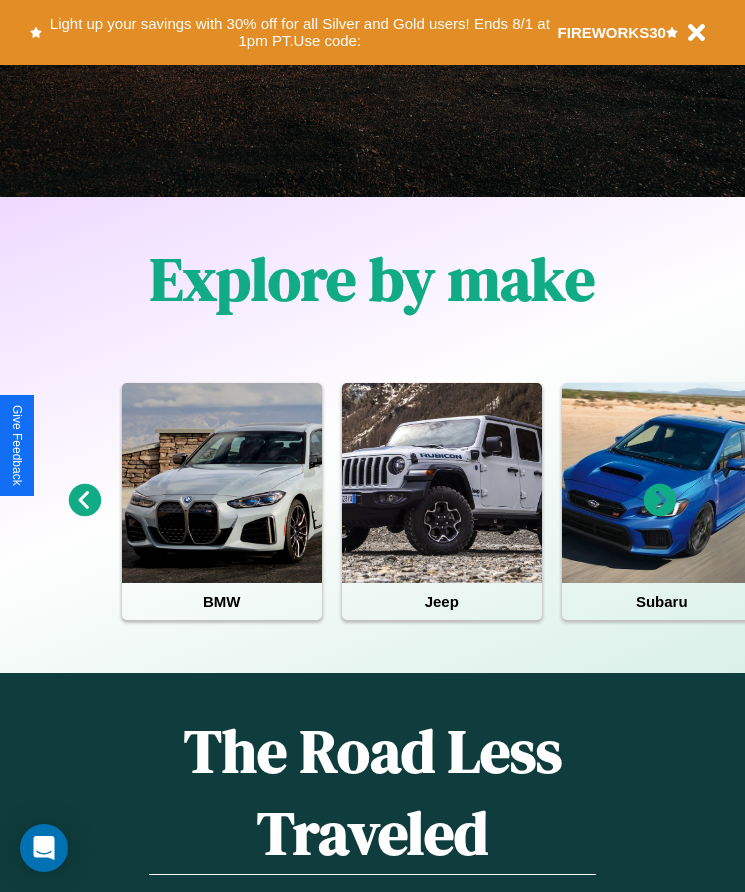 click 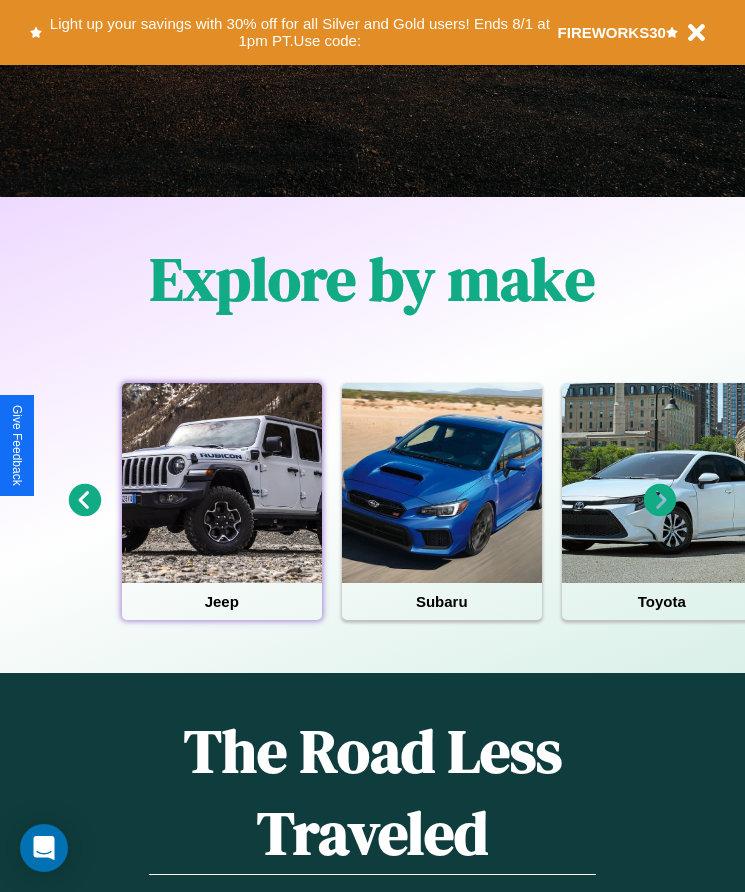 click at bounding box center [222, 483] 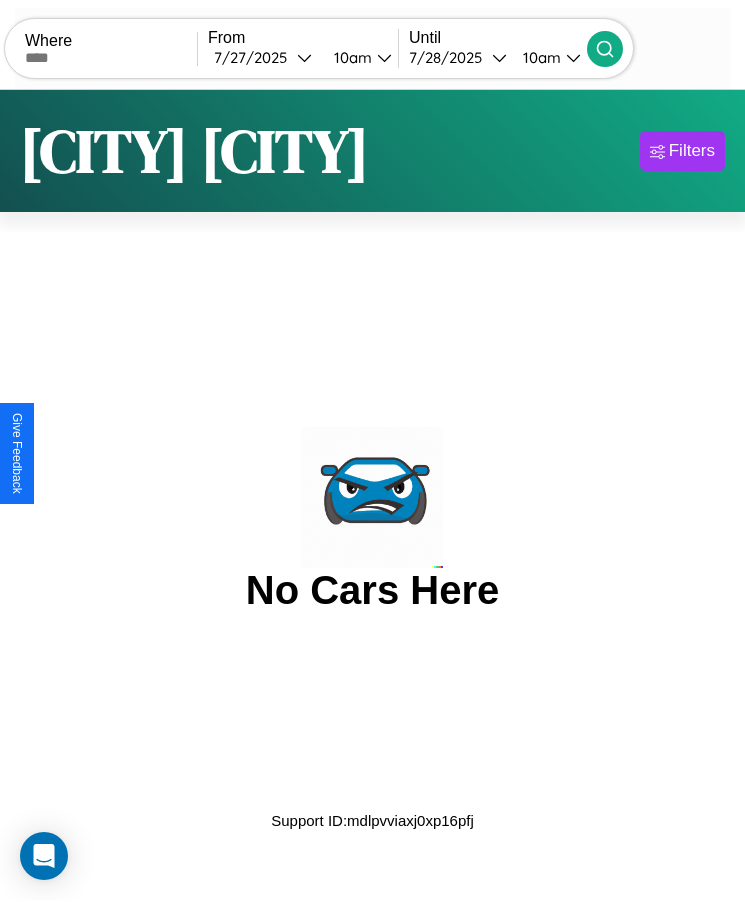 scroll, scrollTop: 0, scrollLeft: 0, axis: both 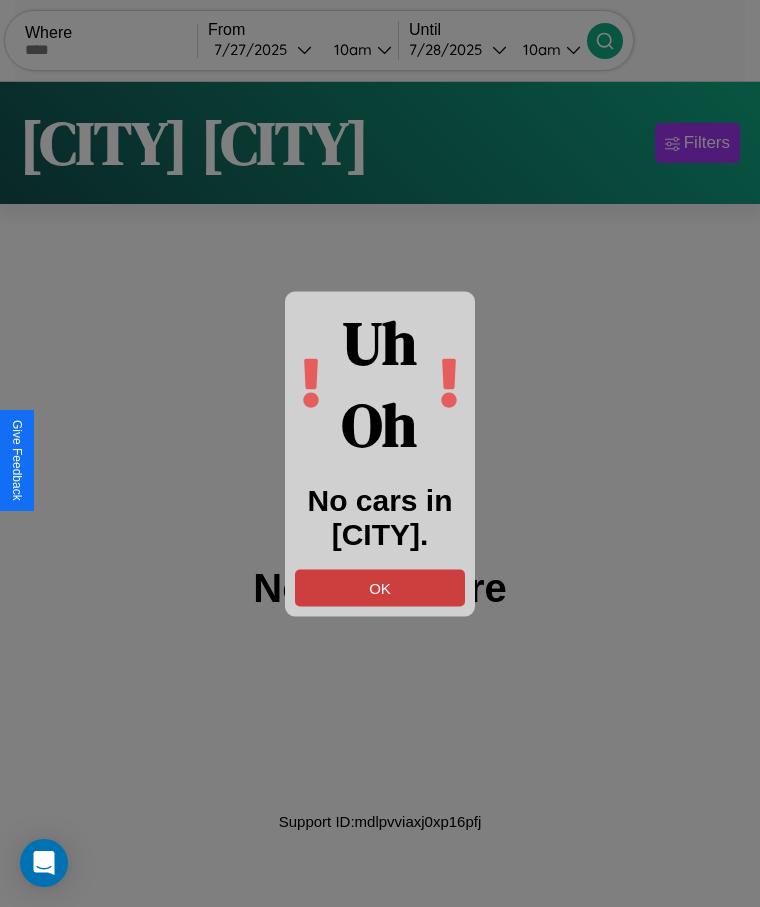 click on "OK" at bounding box center (380, 587) 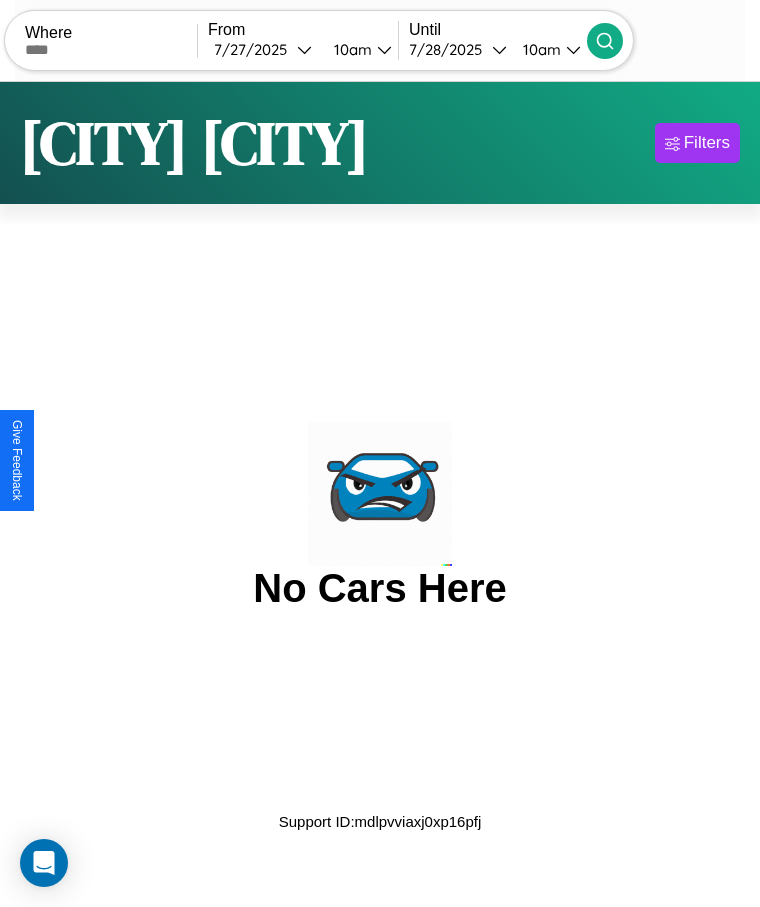 click at bounding box center [111, 50] 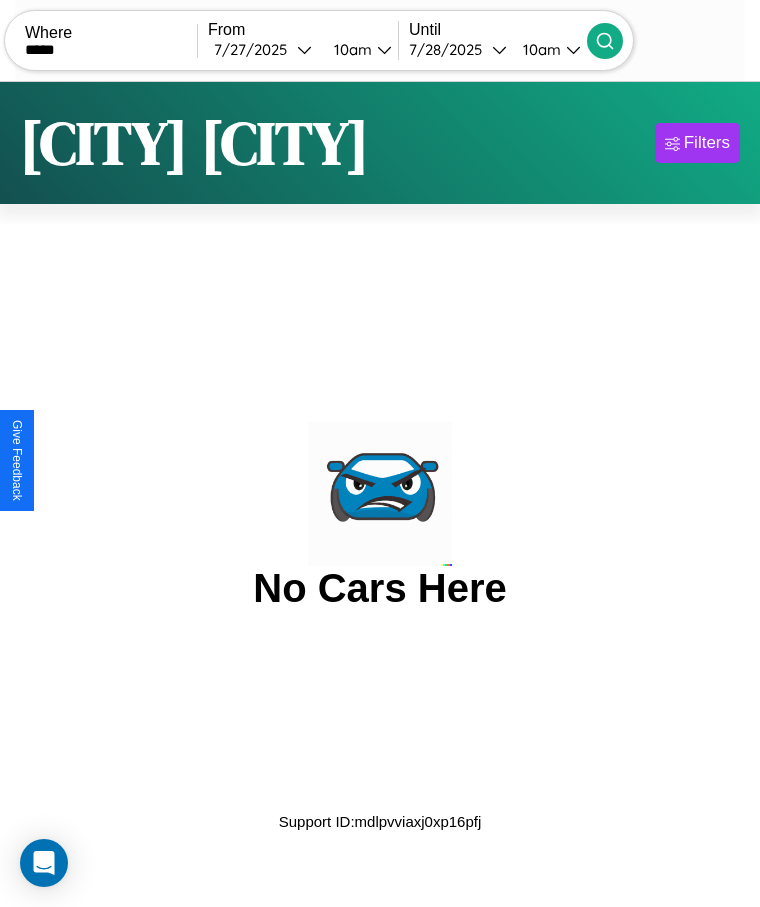 type on "*****" 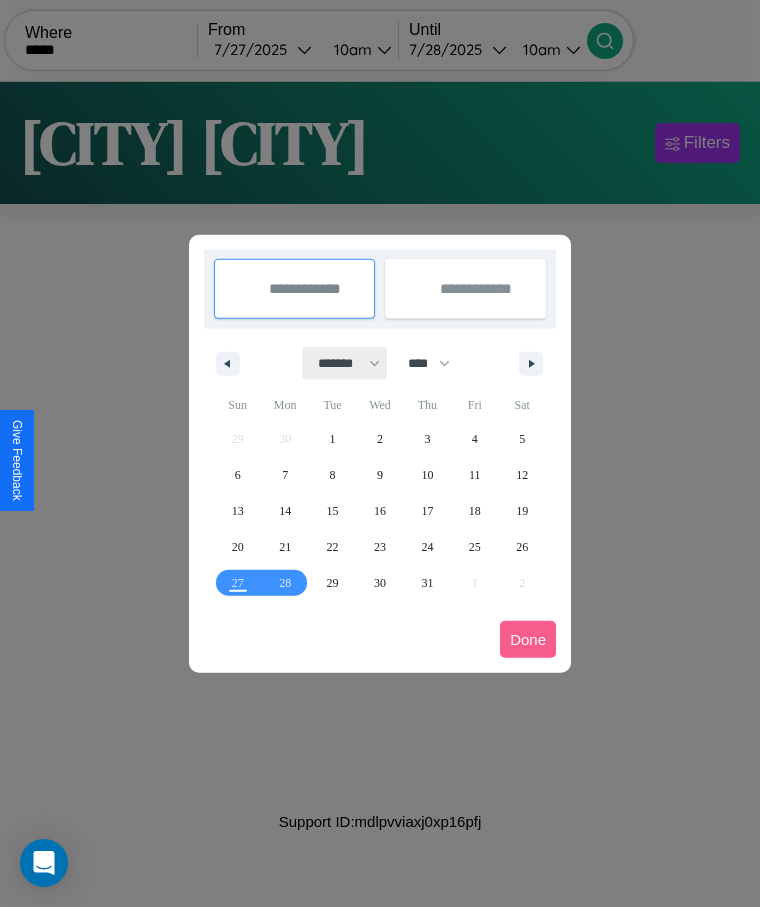click on "******* ******** ***** ***** *** **** **** ****** ********* ******* ******** ********" at bounding box center [345, 363] 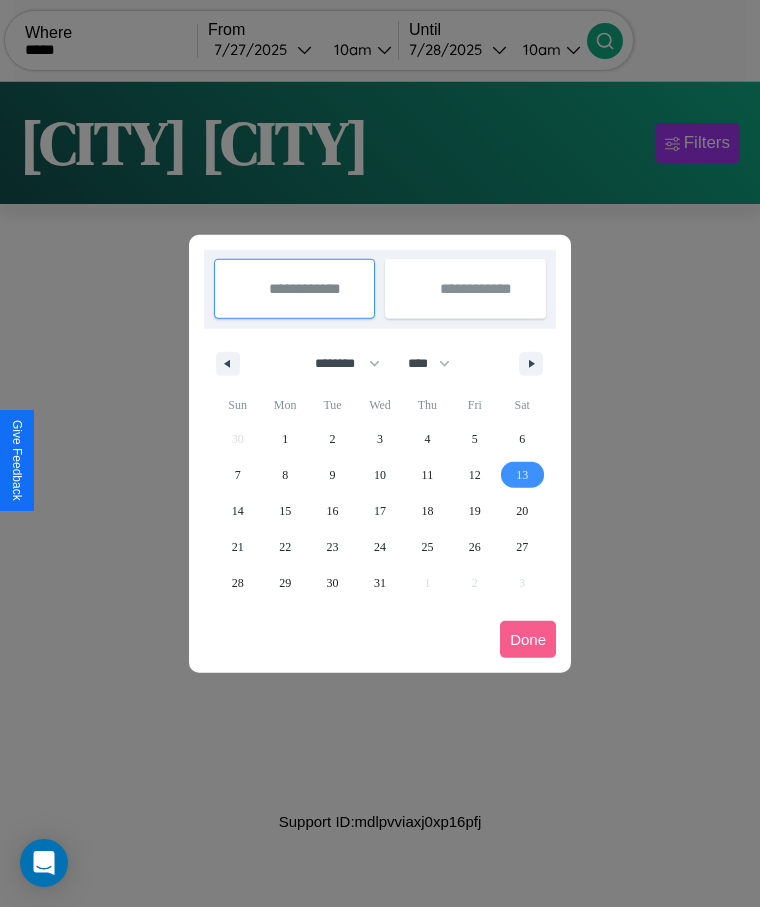 click on "13" at bounding box center (522, 475) 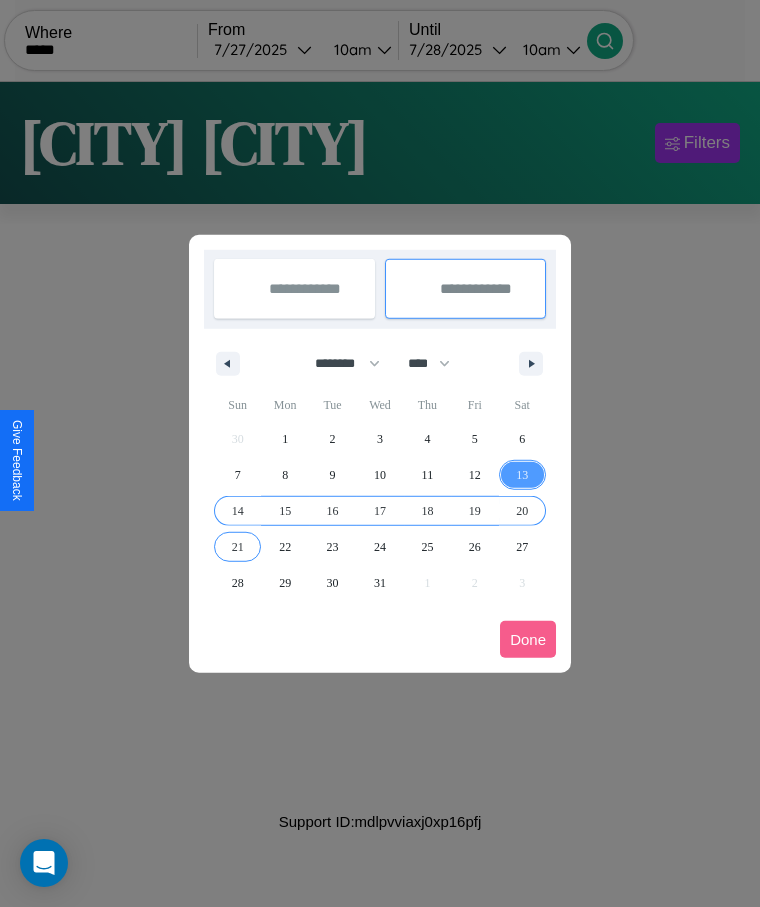 click on "21" at bounding box center (238, 547) 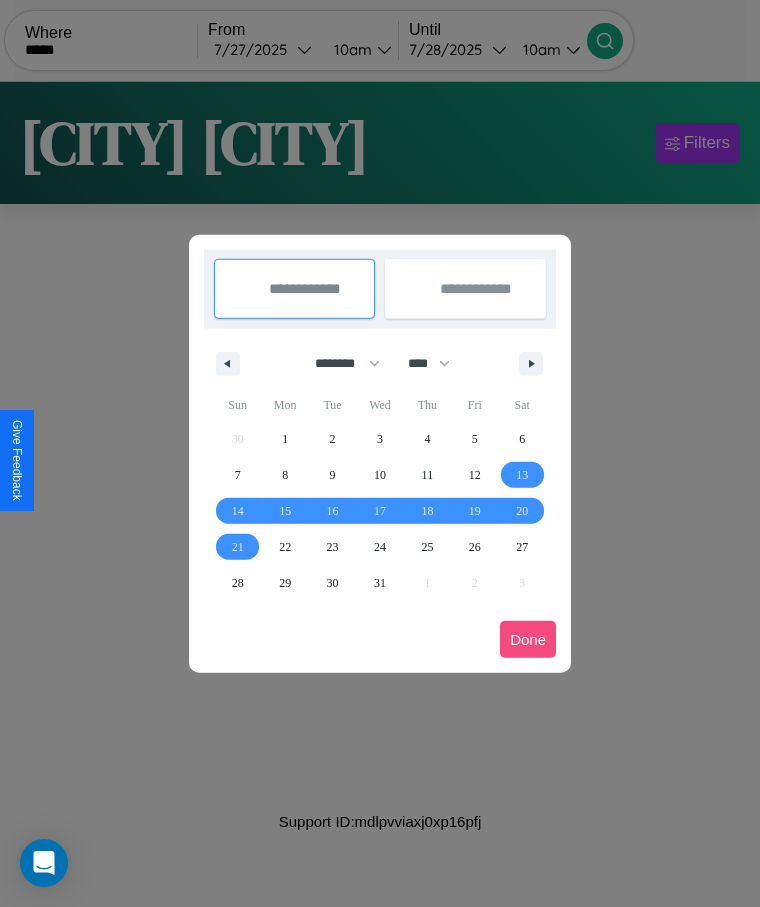 click on "Done" at bounding box center (528, 639) 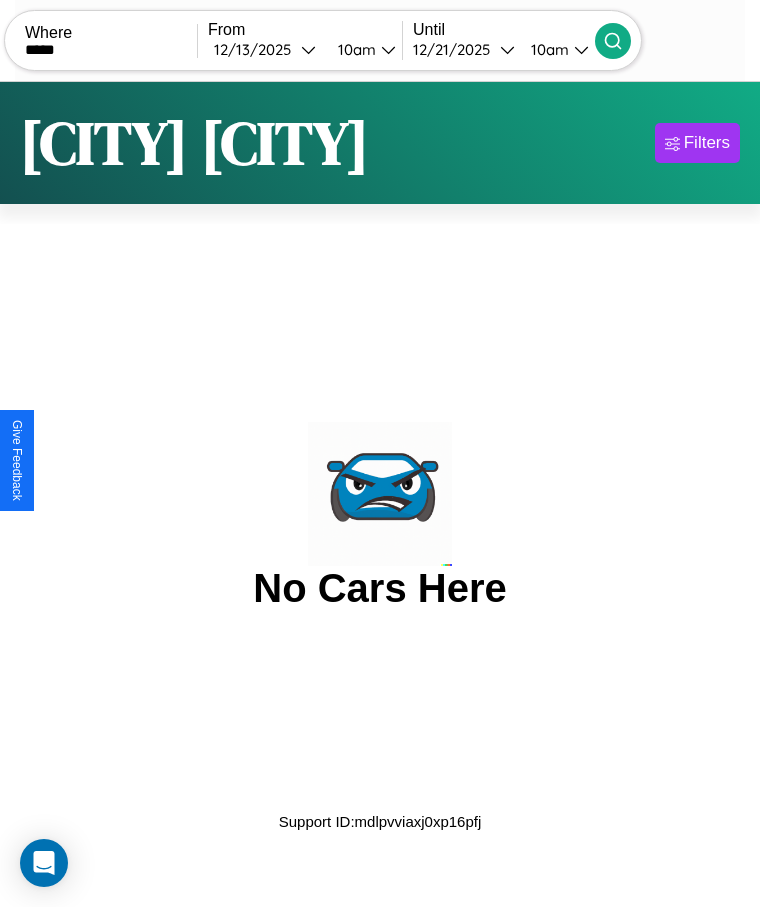 click 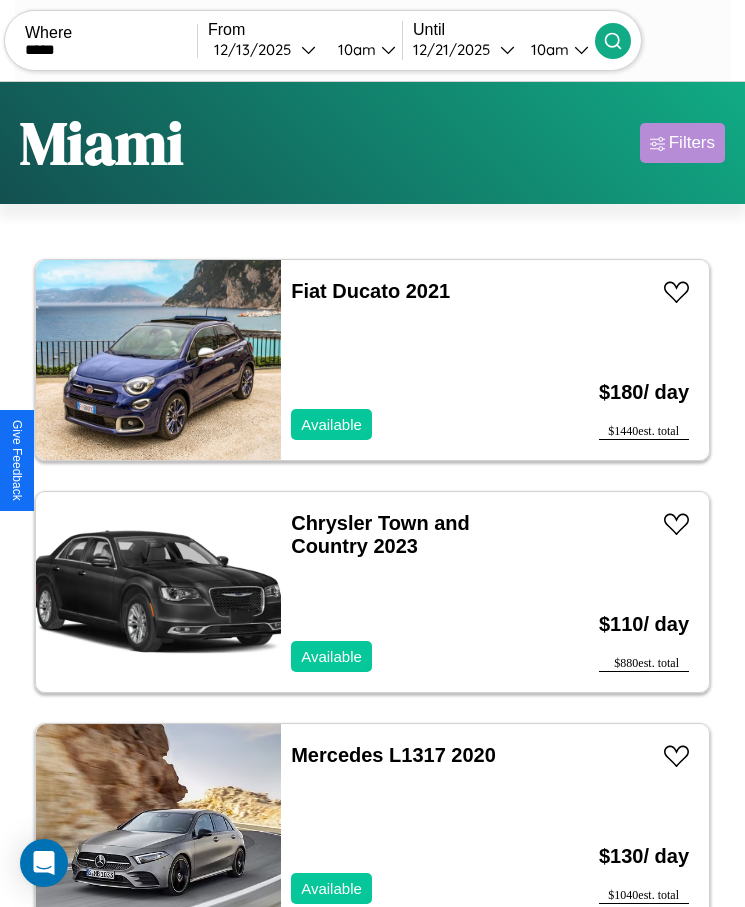 click on "Filters" at bounding box center (692, 143) 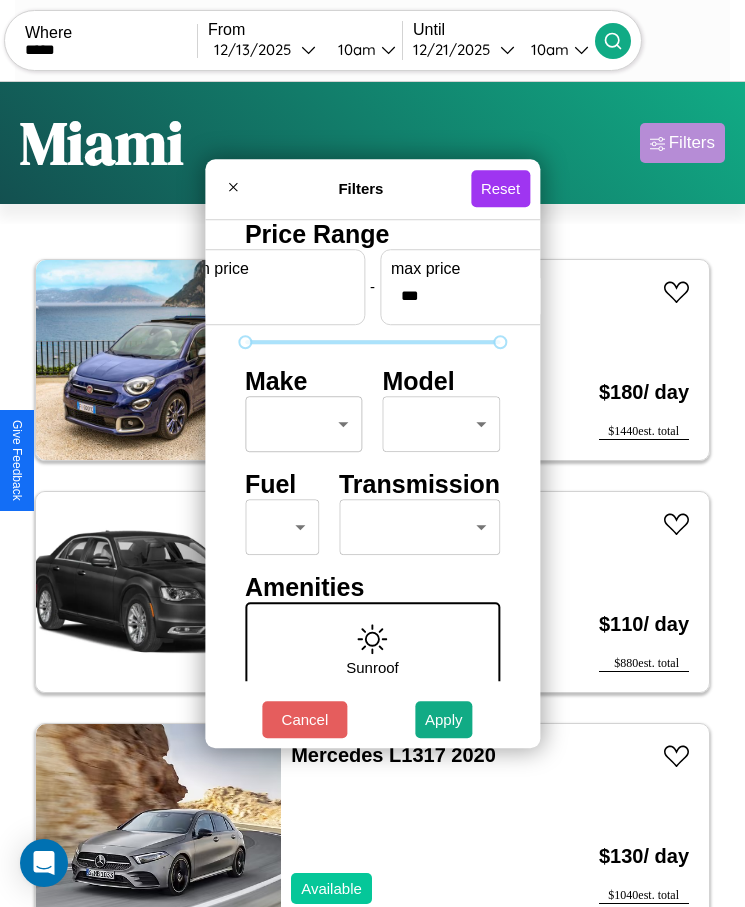 scroll, scrollTop: 85, scrollLeft: 0, axis: vertical 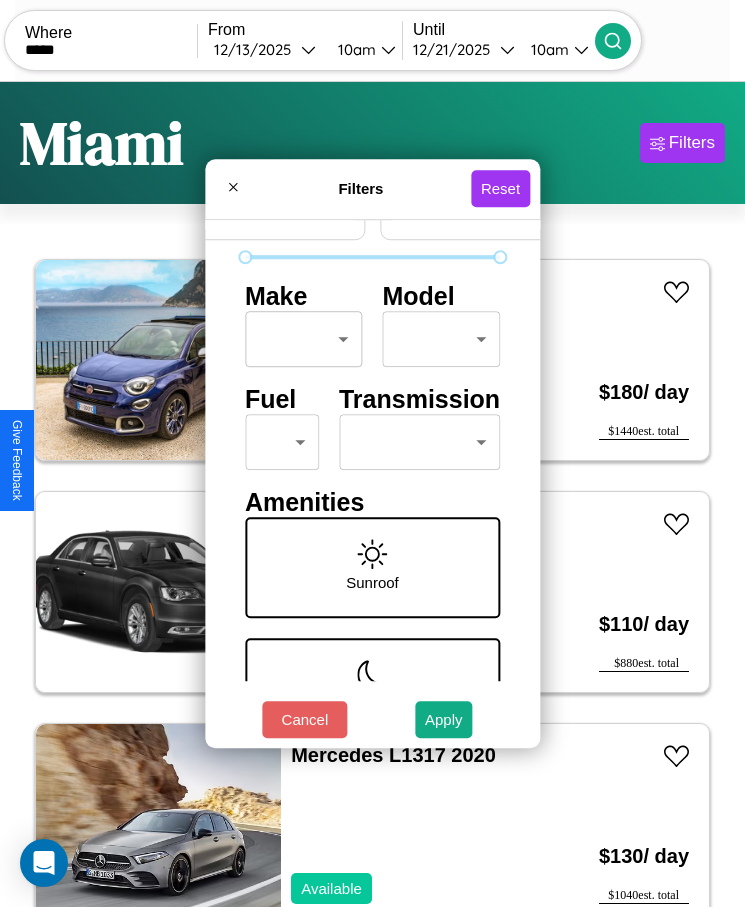 click on "CarGo Where ***** From [DATE] [TIME] Until [DATE] [TIME] Become a Host Login Sign Up [CITY] Filters 18  cars in this area These cars can be picked up in this city. Fiat   Ducato   2021 Available $ 180  / day $ 1440  est. total Chrysler   Town and Country   2023 Available $ 110  / day $ 880  est. total Mercedes   L1317   2020 Available $ 130  / day $ 1040  est. total Infiniti   Q70L   2016 Available $ 160  / day $ 1280  est. total Mercedes   L1316   2019 Available $ 190  / day $ 1520  est. total Ford   C-Max   2017 Available $ 110  / day $ 880  est. total GMC   WB   2019 Available $ 90  / day $ 720  est. total Hyundai   Ioniq   2018 Available $ 130  / day $ 1040  est. total Dodge   Dodgen Industries   2017 Available $ 140  / day $ 1120  est. total Lamborghini   Revuelto   2018 Available $ 80  / day $ 640  est. total Kia   [CITY]   2023 Available $ 120  / day $ 960  est. total Tesla   Cybertruck   2019 Available $ 190  / day $ 1520  est. total Volkswagen   Jetta GLI   2014 Available $ 180  / day $" at bounding box center (372, 478) 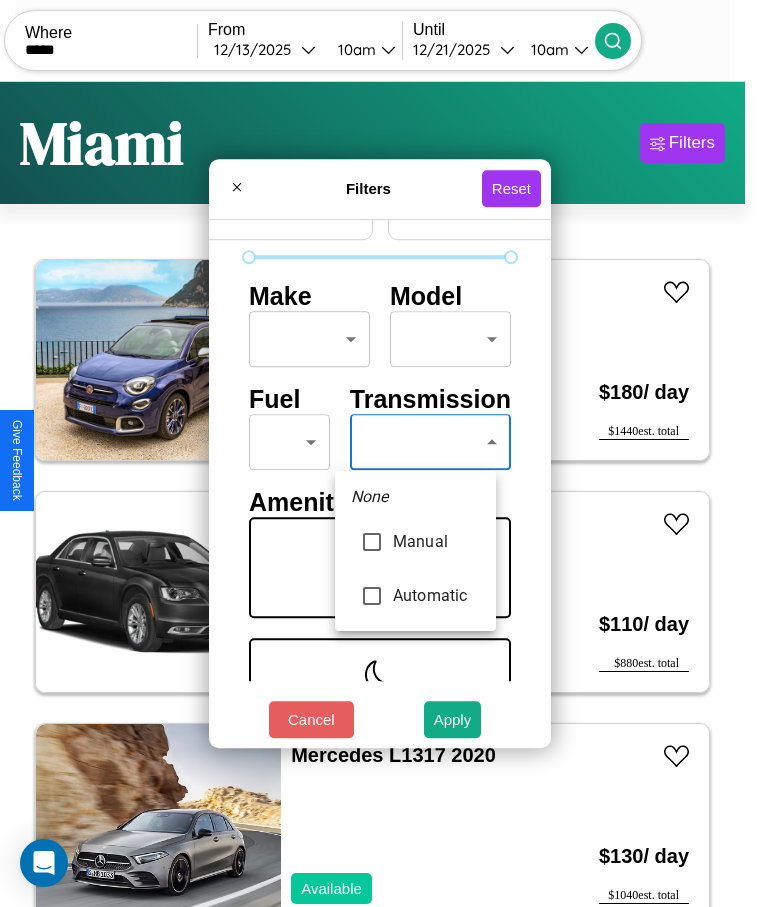 type on "*********" 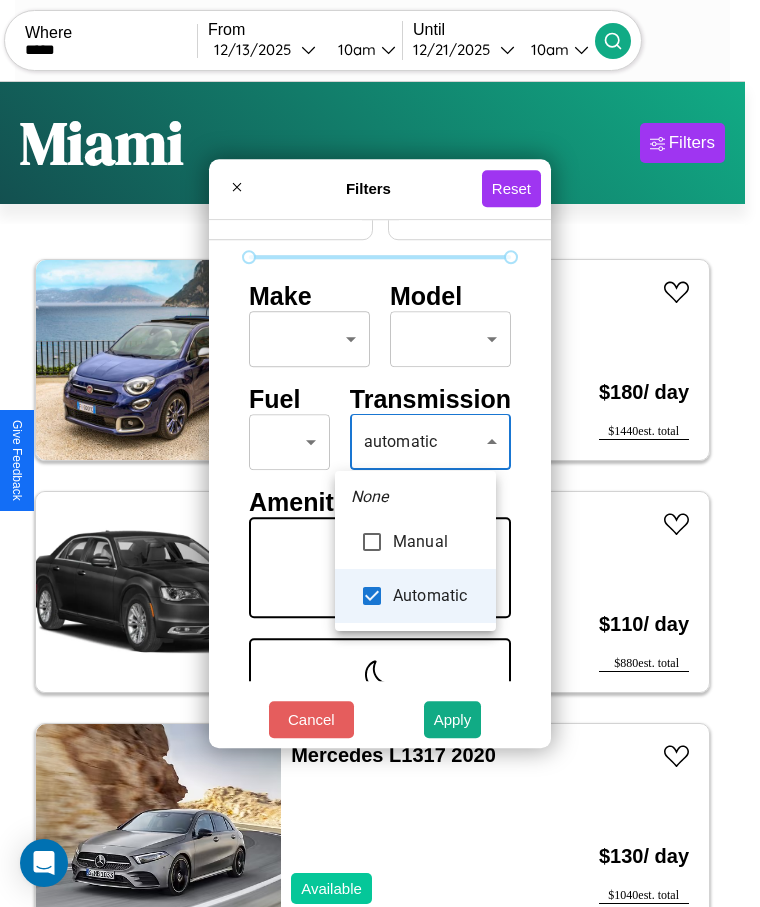 click at bounding box center [380, 453] 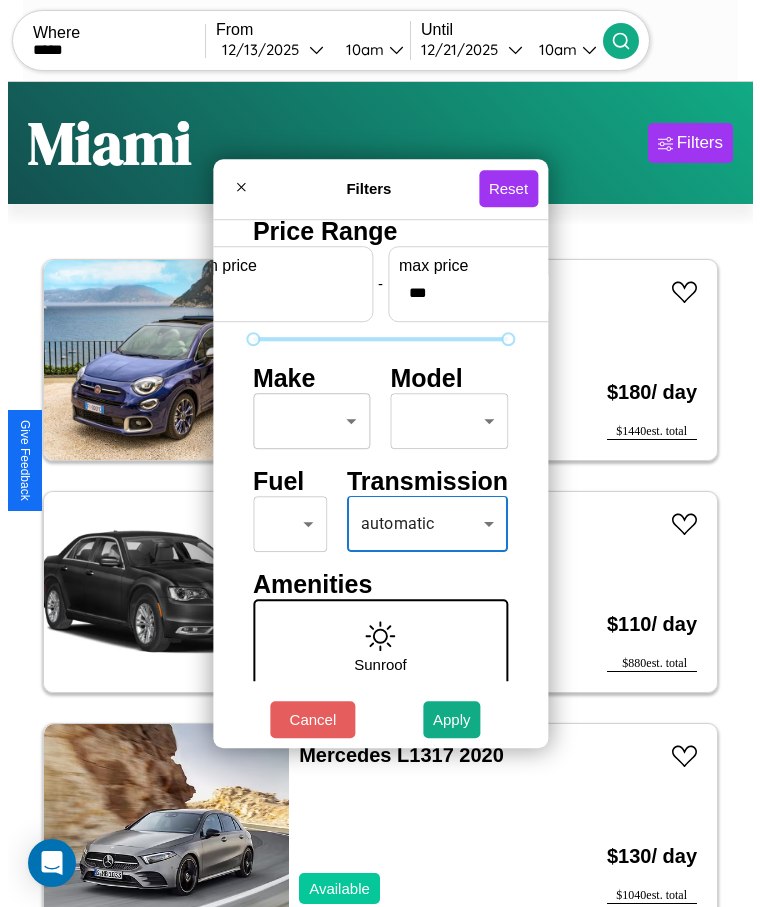 scroll, scrollTop: 0, scrollLeft: 0, axis: both 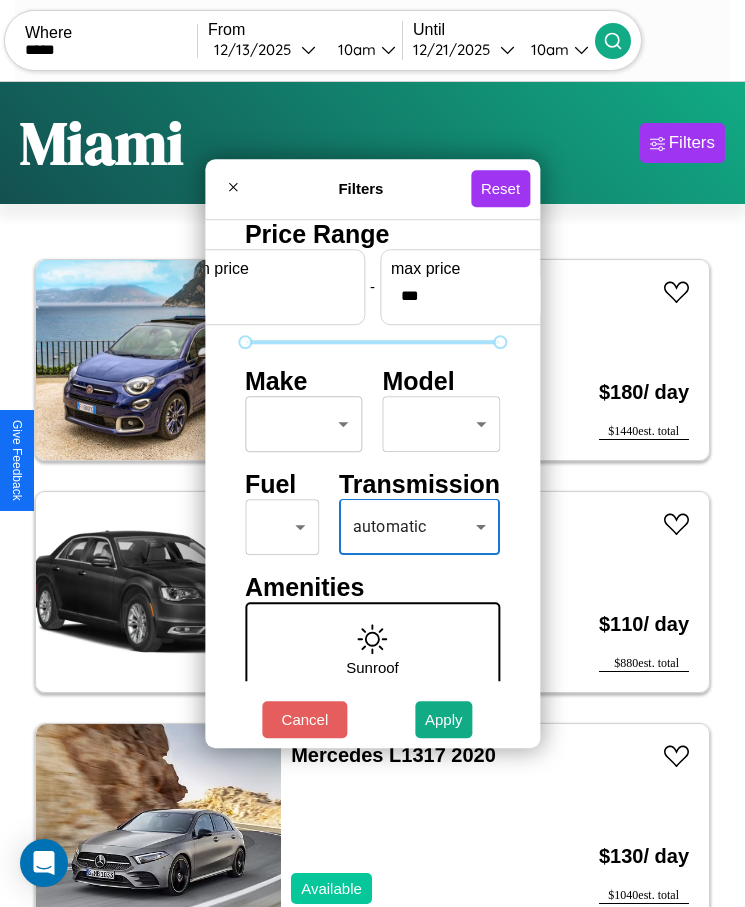 click on "CarGo Where ***** From [DATE] [TIME] Until [DATE] [TIME] Become a Host Login Sign Up [CITY] Filters 18  cars in this area These cars can be picked up in this city. Fiat   Ducato   2021 Available $ 180  / day $ 1440  est. total Chrysler   Town and Country   2023 Available $ 110  / day $ 880  est. total Mercedes   L1317   2020 Available $ 130  / day $ 1040  est. total Infiniti   Q70L   2016 Available $ 160  / day $ 1280  est. total Mercedes   L1316   2019 Available $ 190  / day $ 1520  est. total Ford   C-Max   2017 Available $ 110  / day $ 880  est. total GMC   WB   2019 Available $ 90  / day $ 720  est. total Hyundai   Ioniq   2018 Available $ 130  / day $ 1040  est. total Dodge   Dodgen Industries   2017 Available $ 140  / day $ 1120  est. total Lamborghini   Revuelto   2018 Available $ 80  / day $ 640  est. total Kia   [CITY]   2023 Available $ 120  / day $ 960  est. total Tesla   Cybertruck   2019 Available $ 190  / day $ 1520  est. total Volkswagen   Jetta GLI   2014 Available $ 180  / day $" at bounding box center (372, 478) 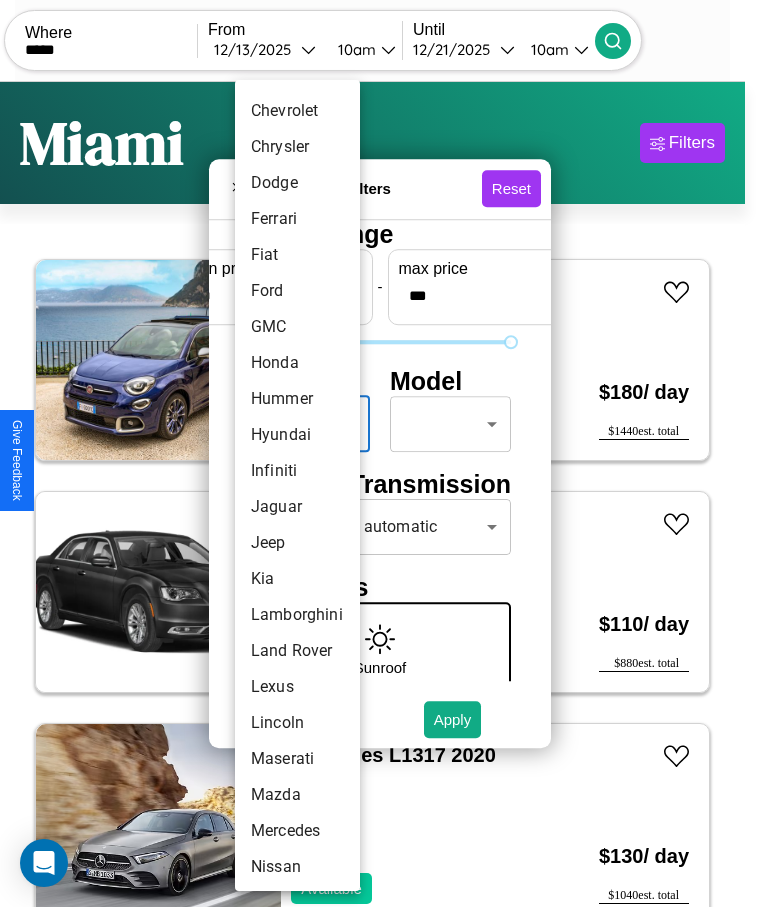 scroll, scrollTop: 501, scrollLeft: 0, axis: vertical 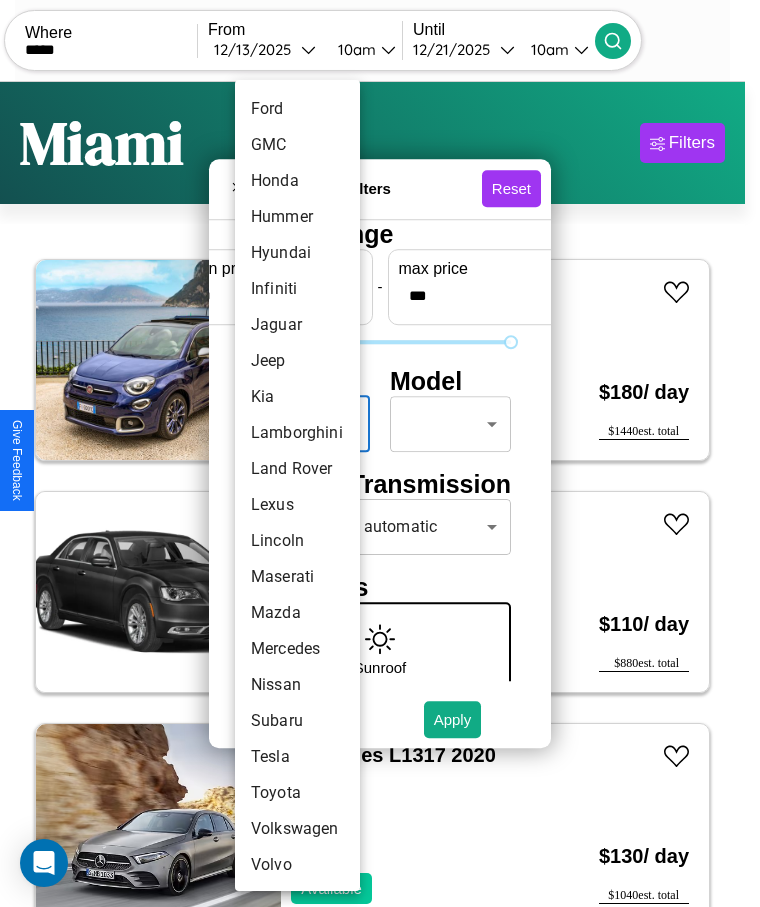click on "Maserati" at bounding box center (297, 577) 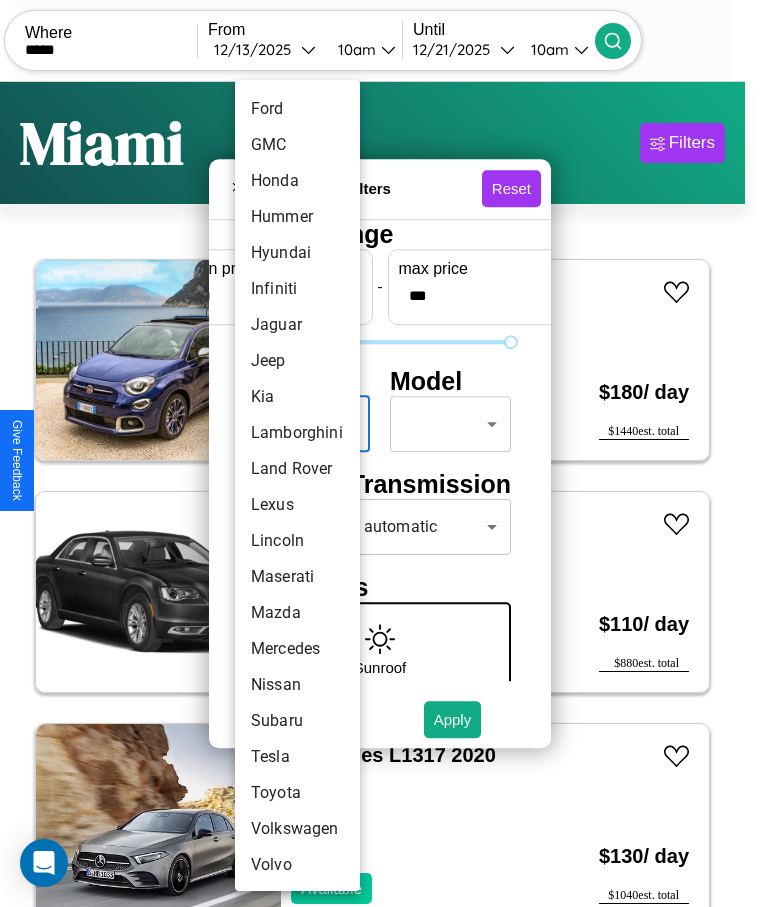 type on "********" 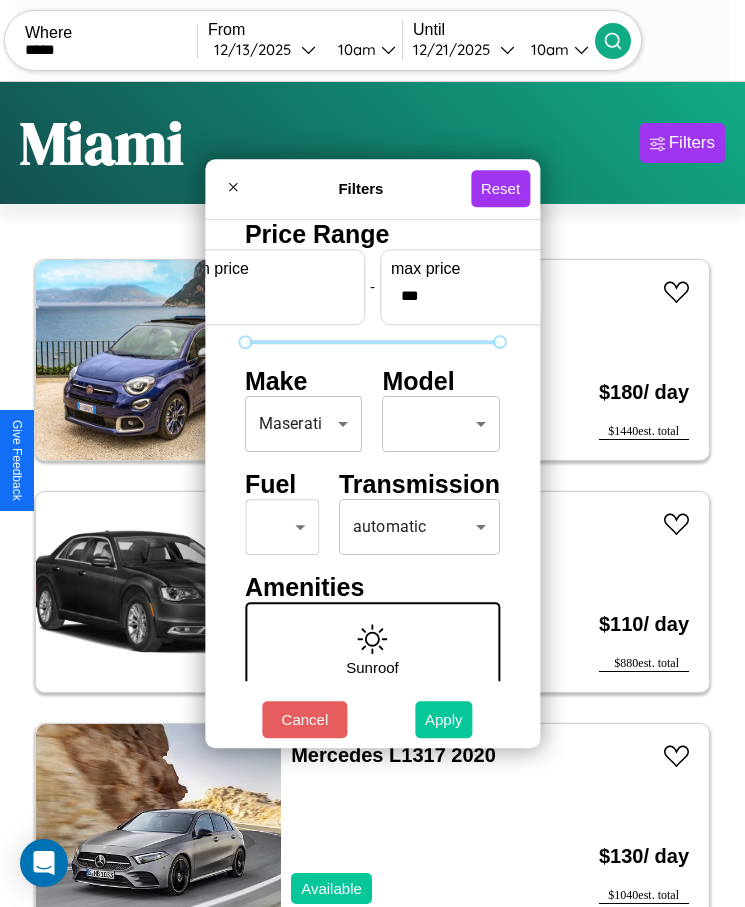 click on "Apply" at bounding box center [444, 719] 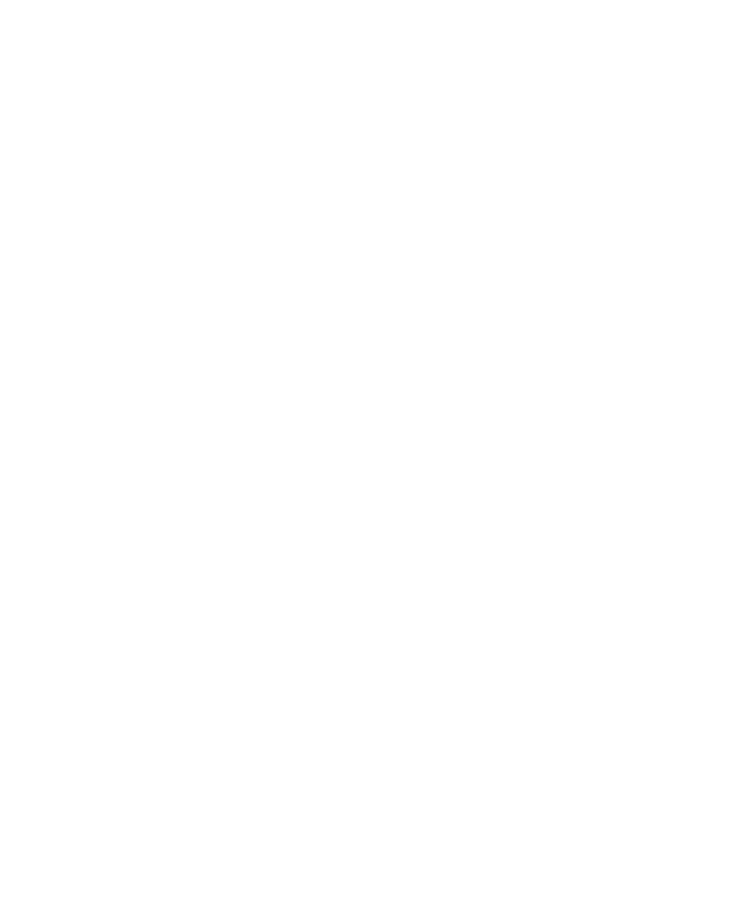 scroll, scrollTop: 0, scrollLeft: 0, axis: both 